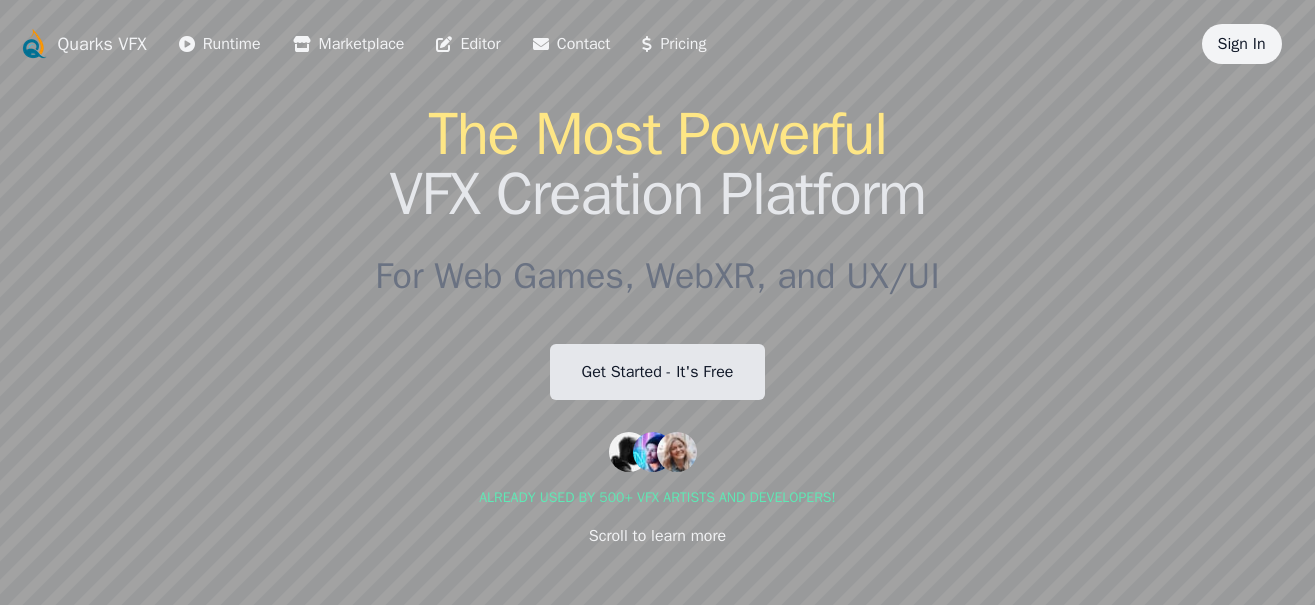 scroll, scrollTop: 0, scrollLeft: 0, axis: both 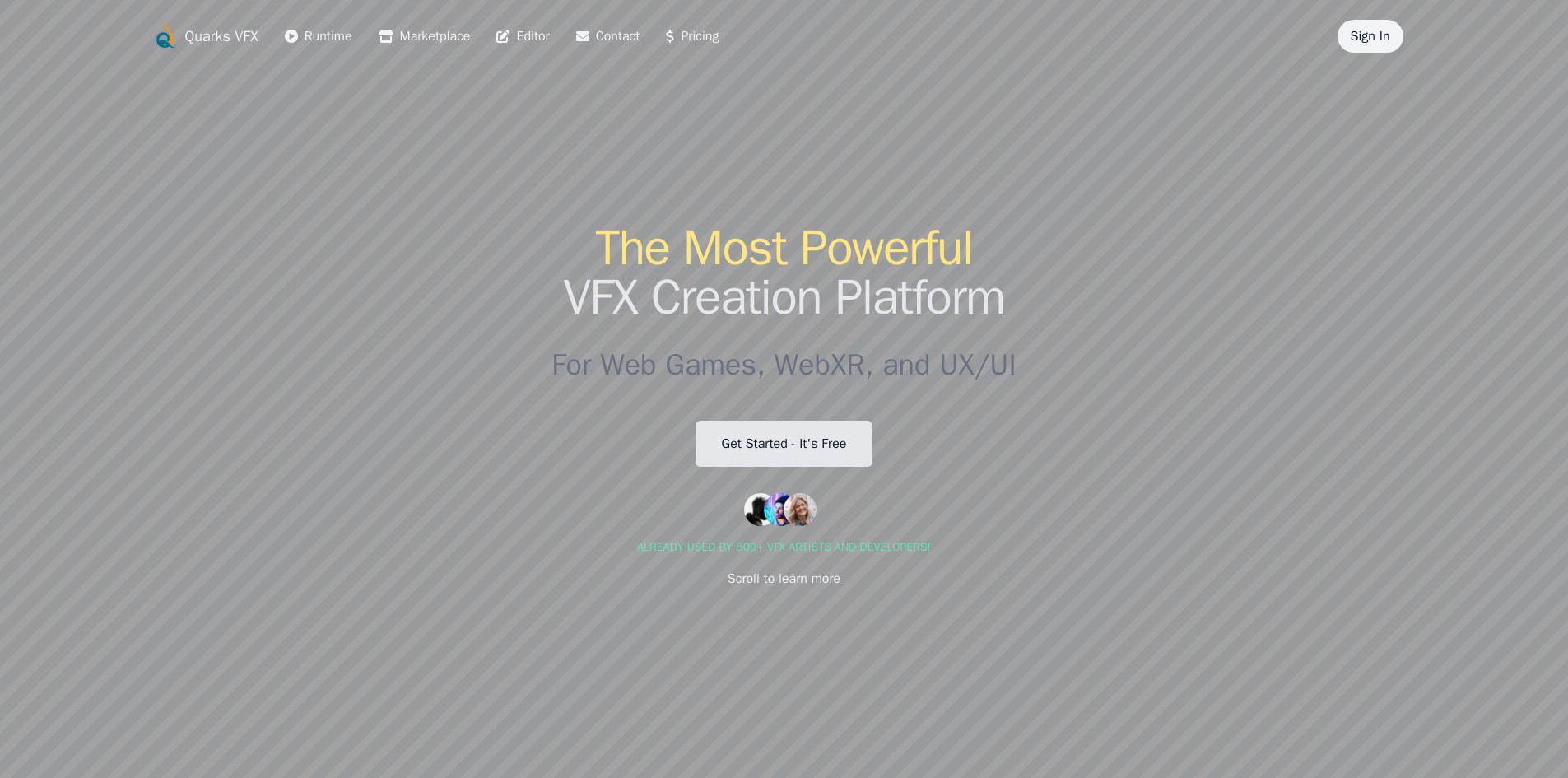click on "Sign In" at bounding box center (1370, 36) 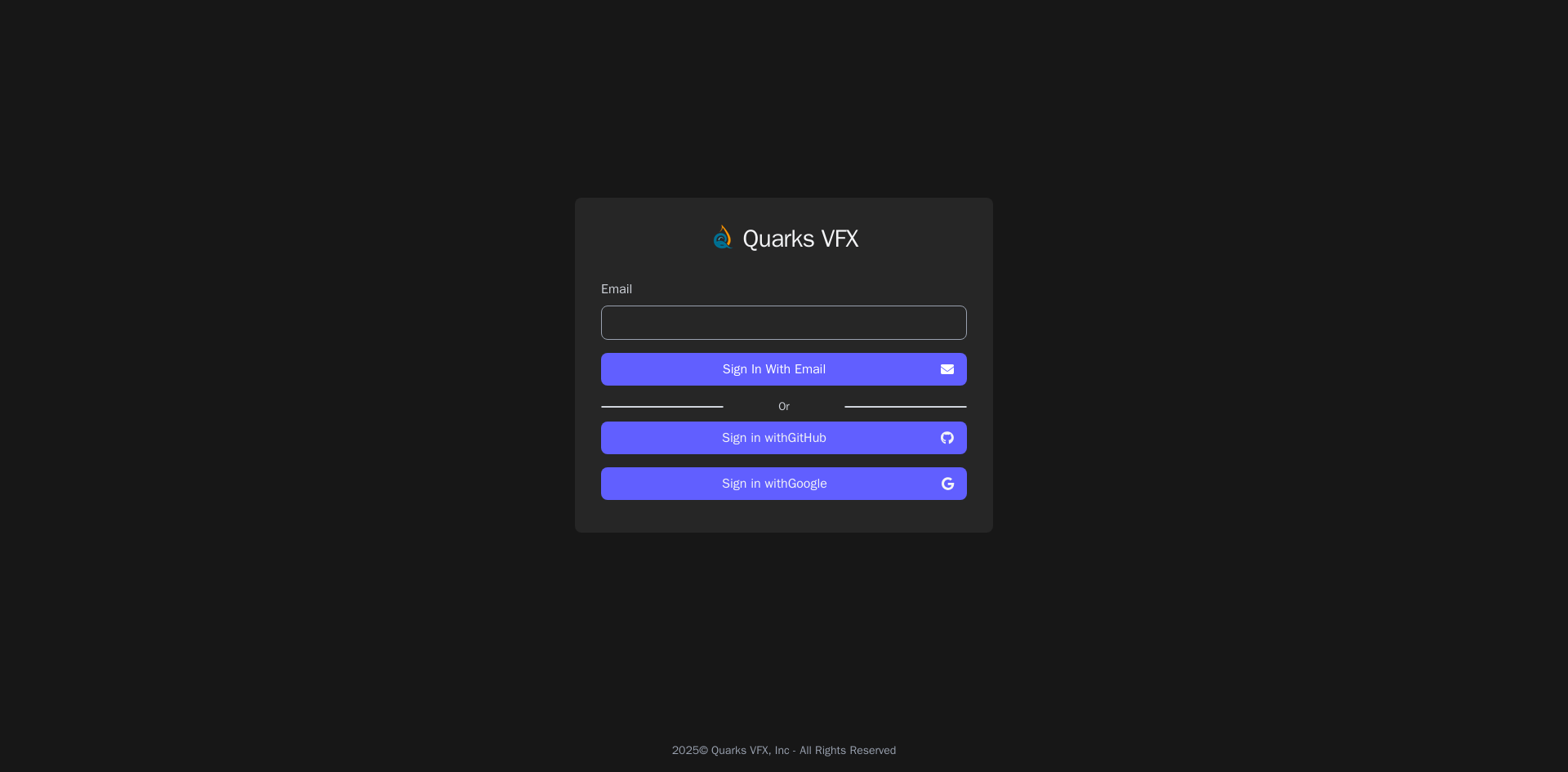 scroll, scrollTop: 0, scrollLeft: 0, axis: both 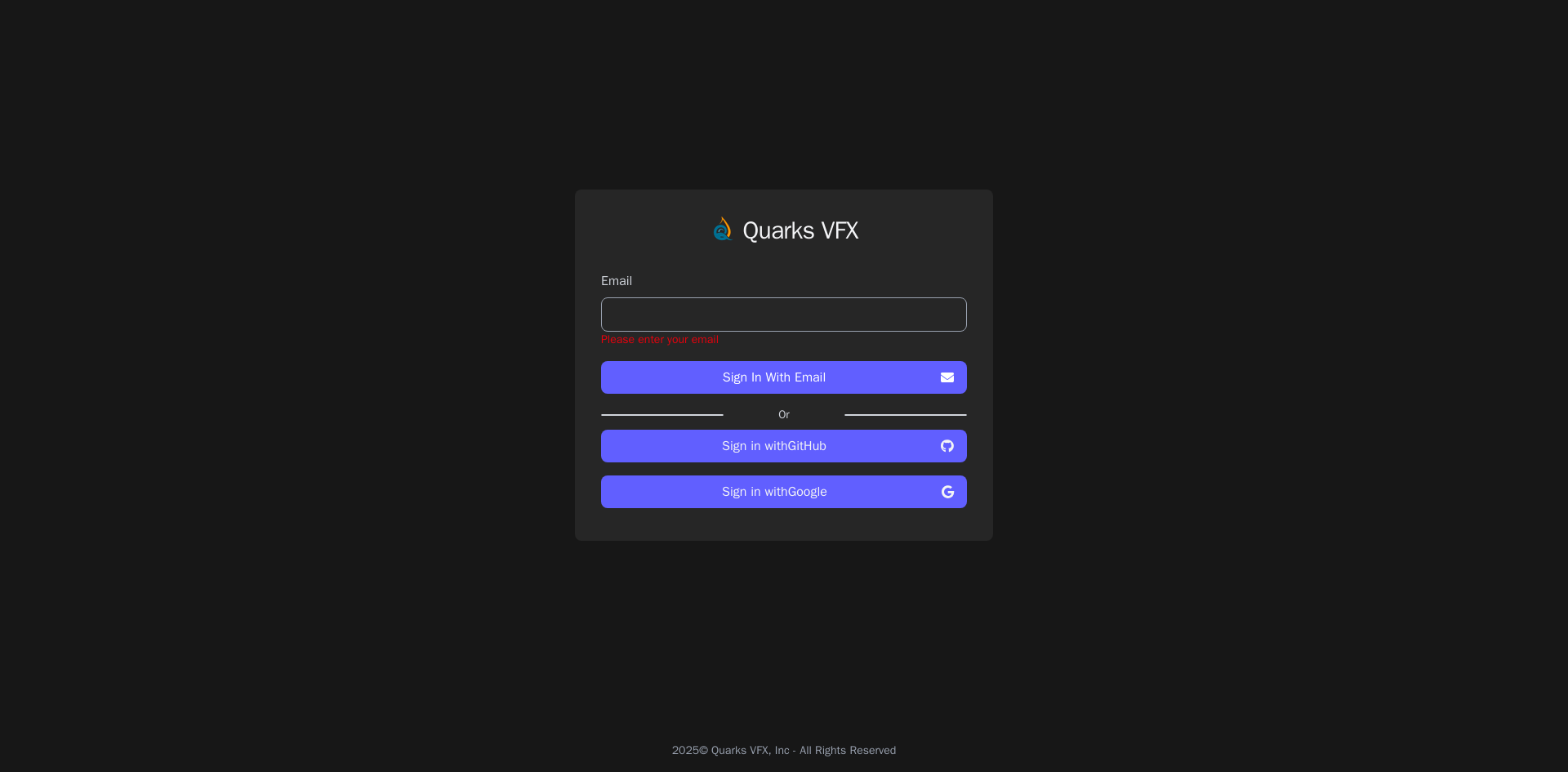 click at bounding box center [784, 315] 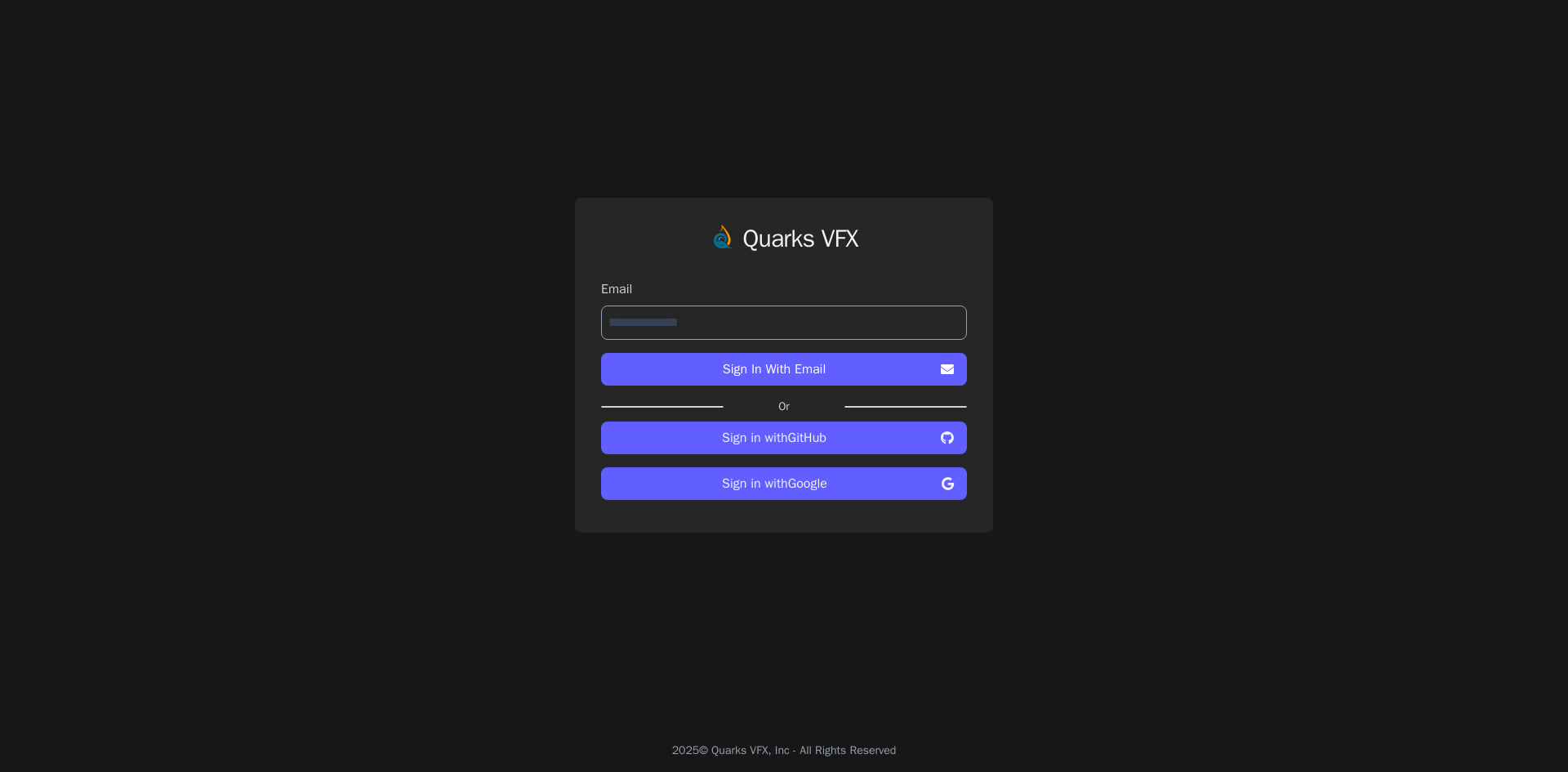 type on "**********" 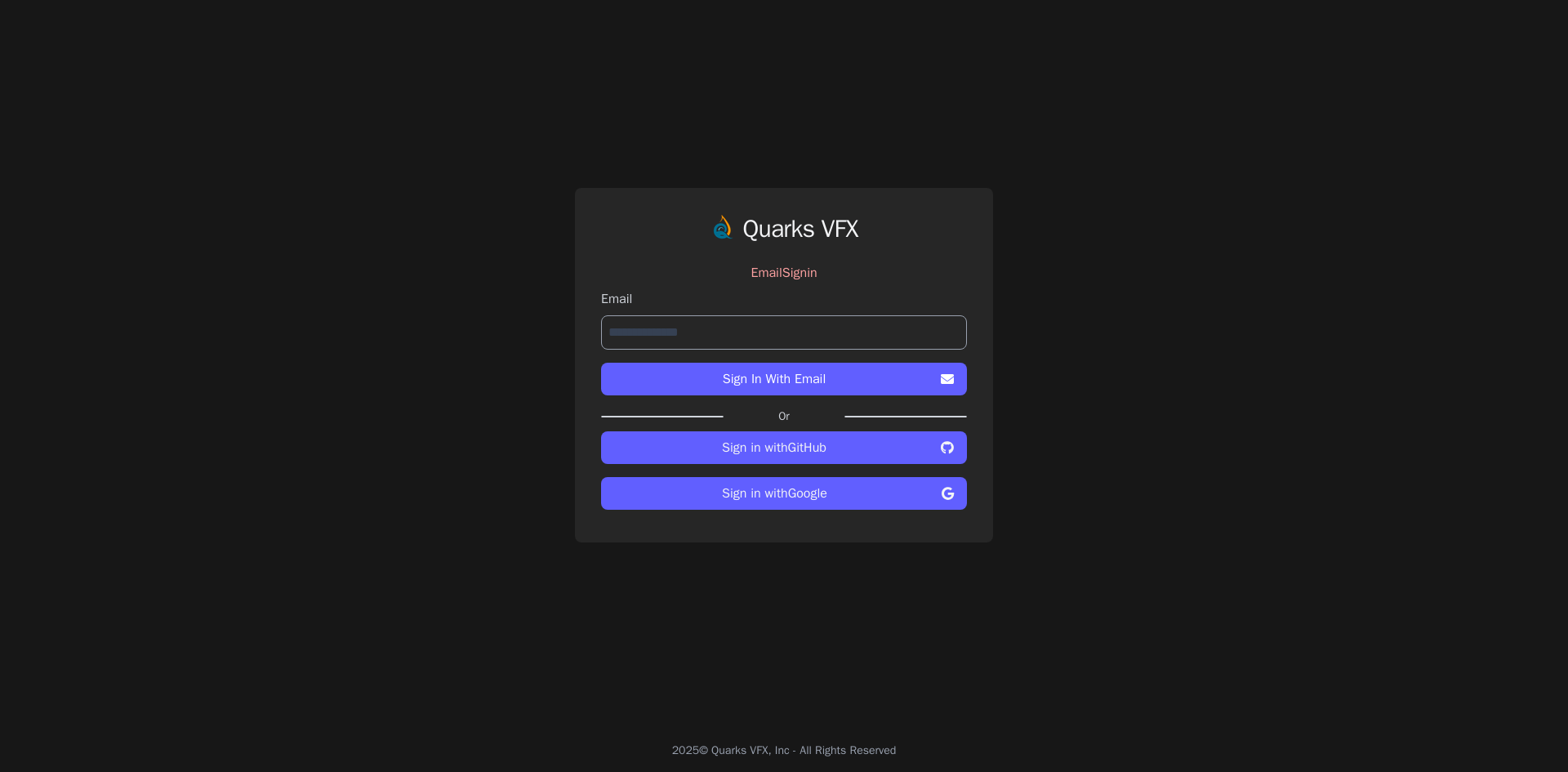 click on "**********" at bounding box center [784, 332] 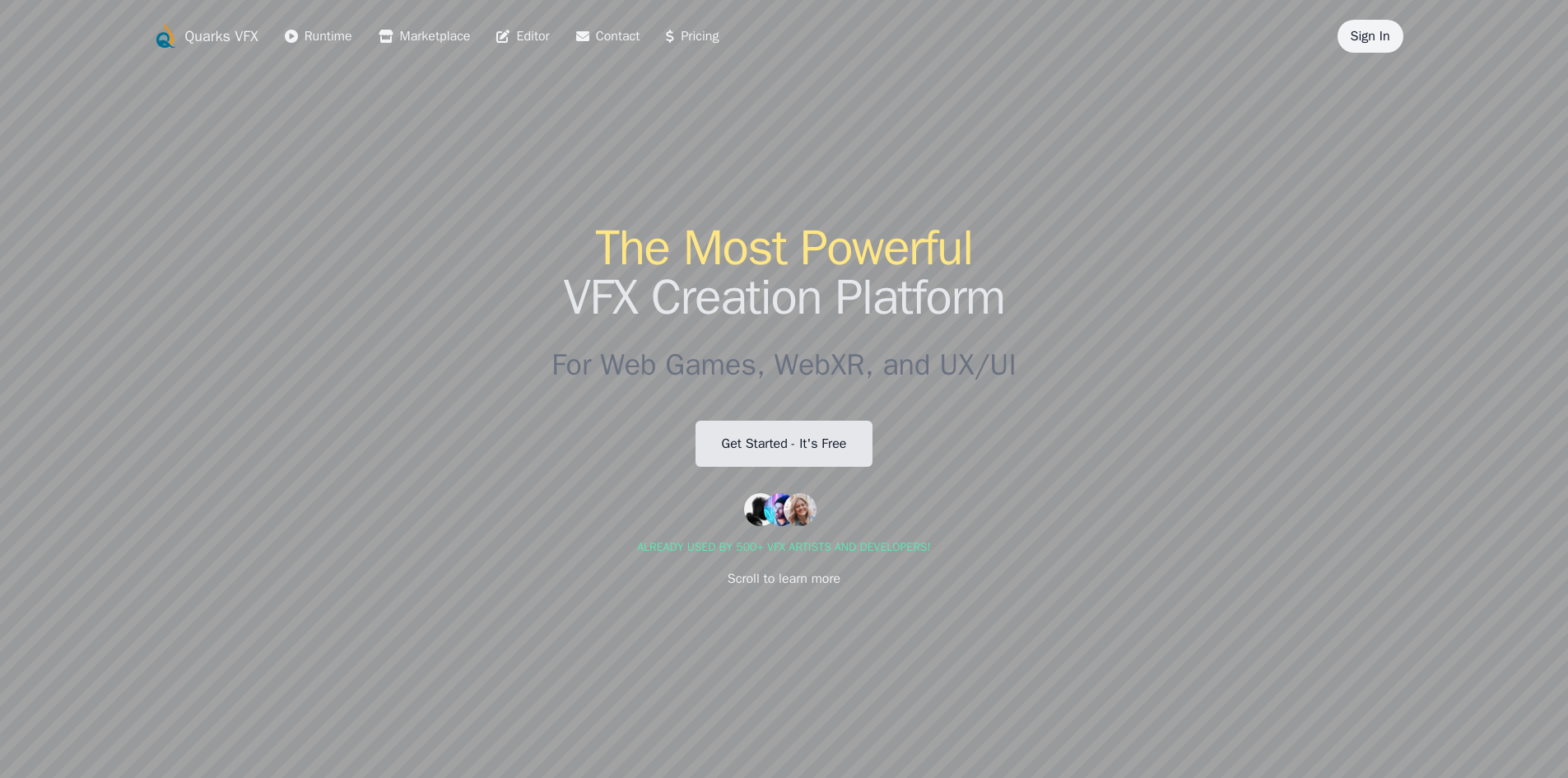 scroll, scrollTop: 0, scrollLeft: 0, axis: both 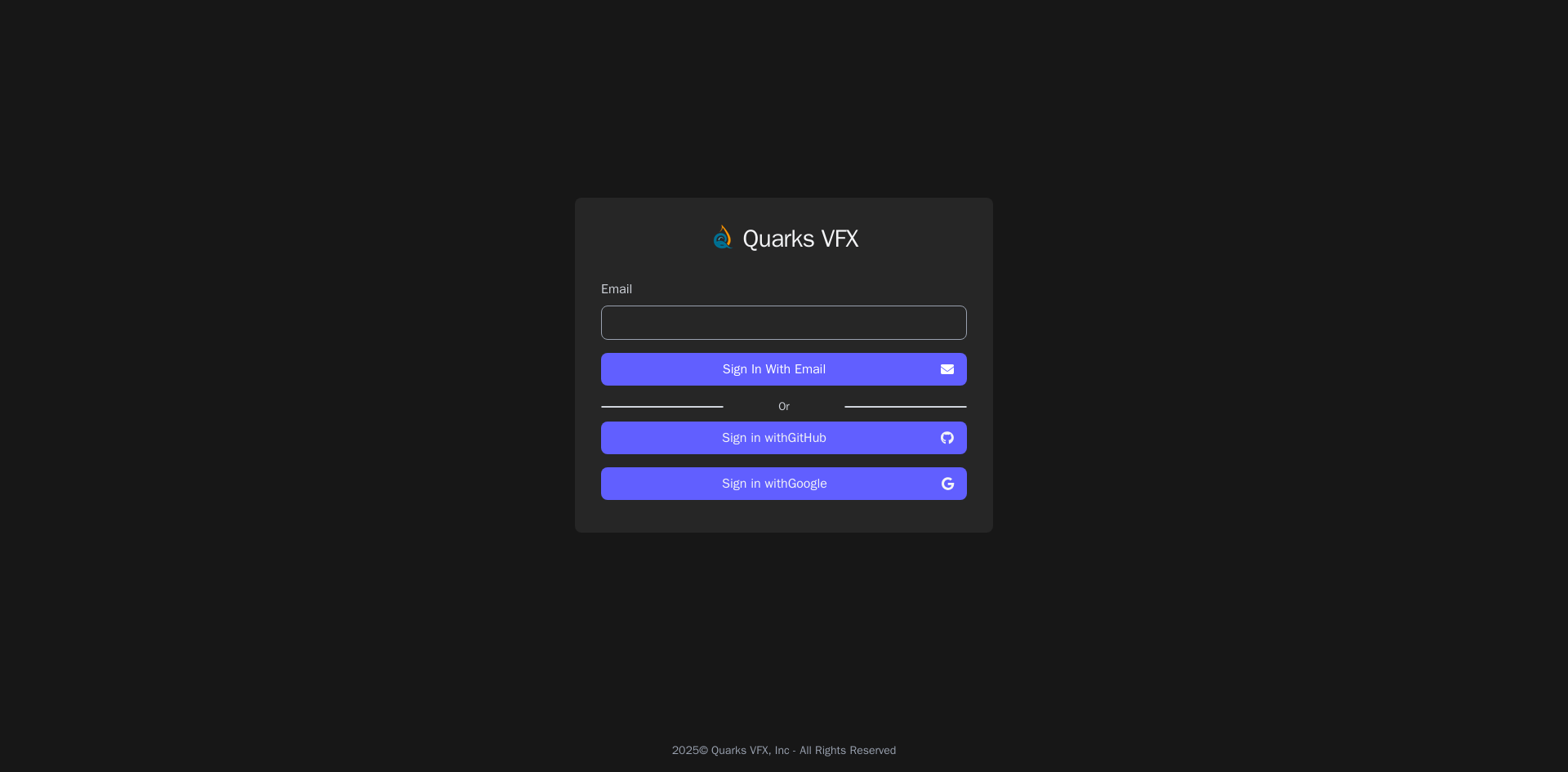 click at bounding box center [784, 323] 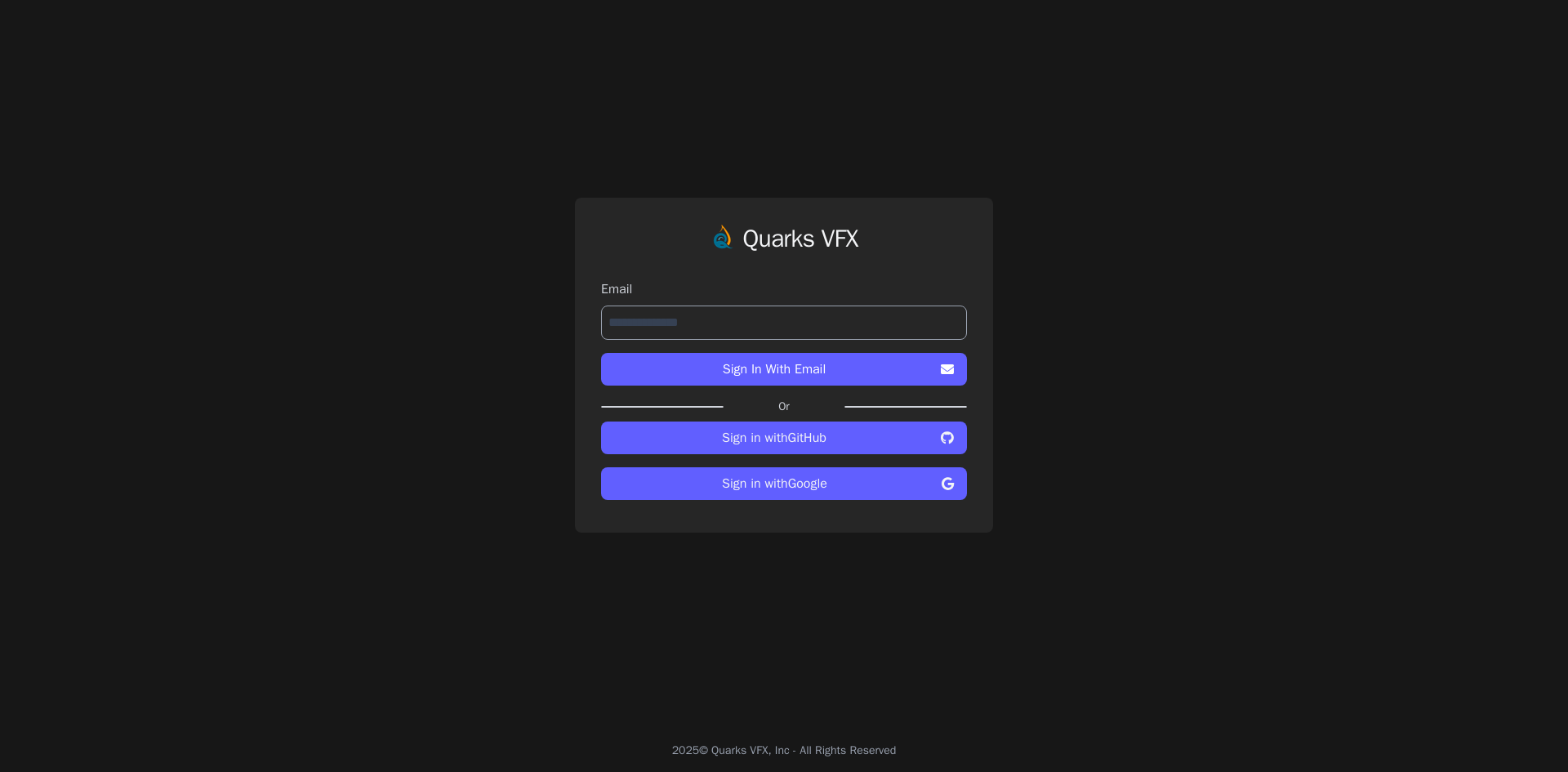 click on "Sign In With Email" at bounding box center [784, 369] 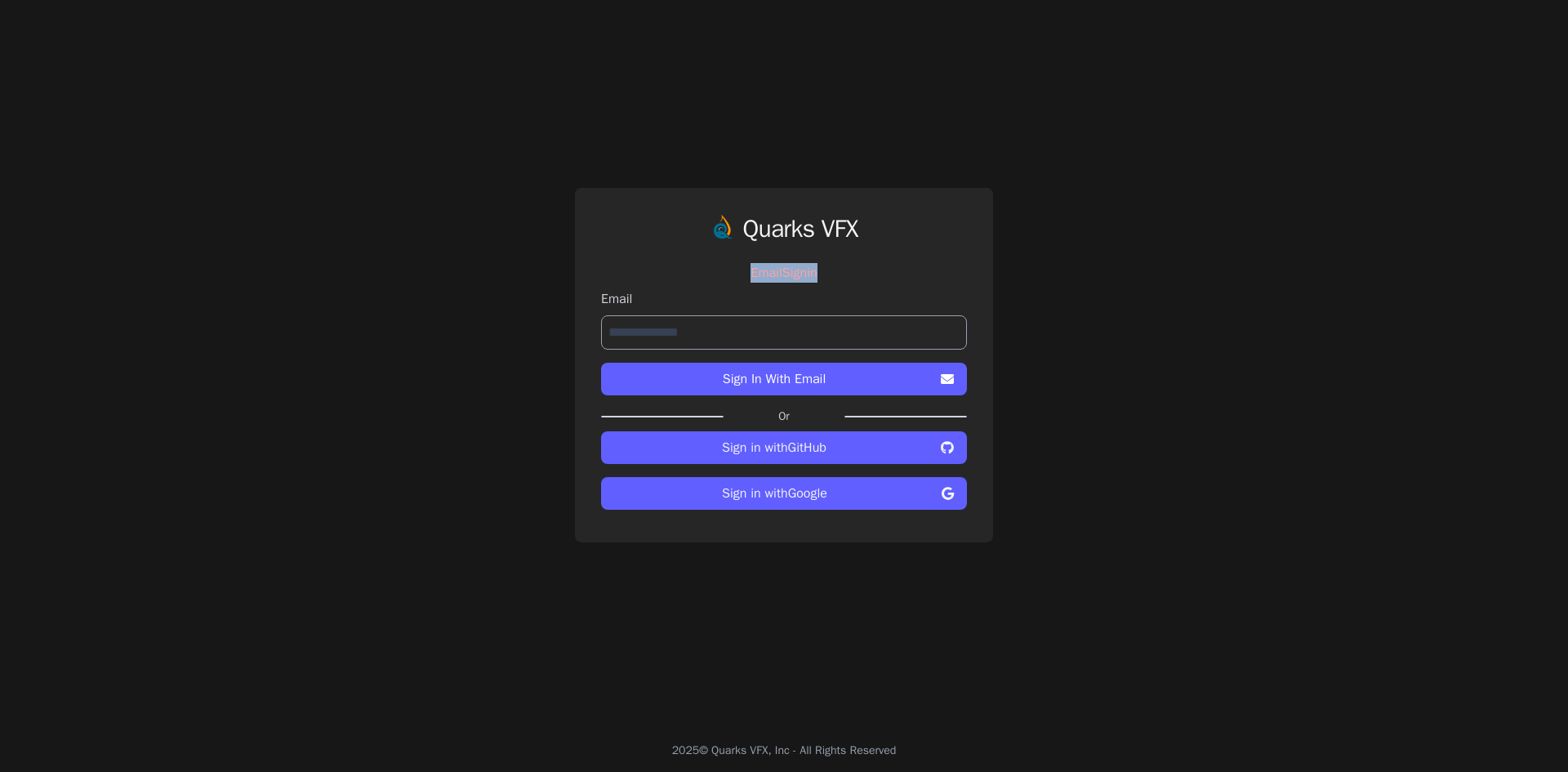 drag, startPoint x: 720, startPoint y: 278, endPoint x: 818, endPoint y: 275, distance: 98.04591 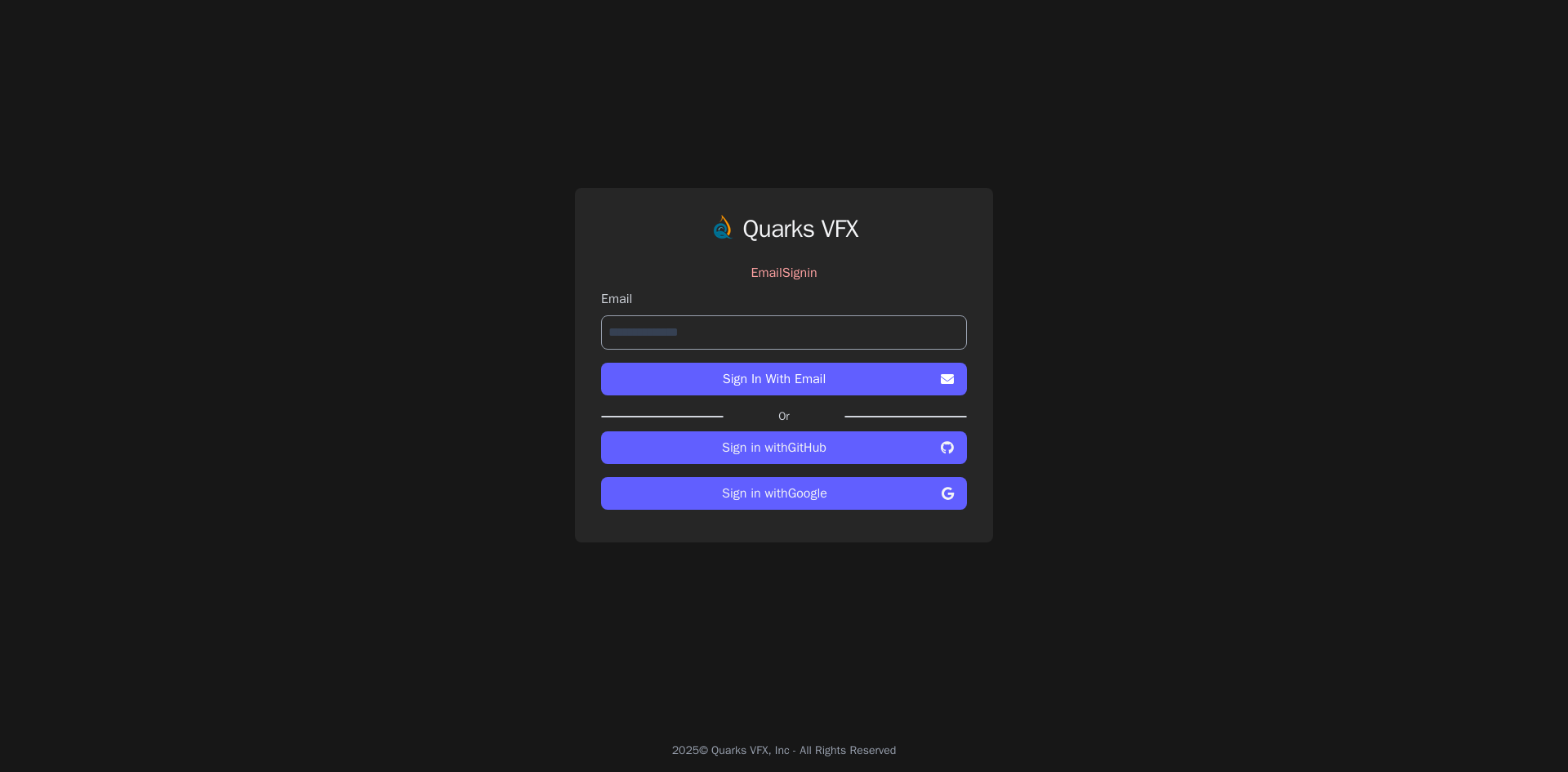 click on "EmailSignin" at bounding box center (784, 273) 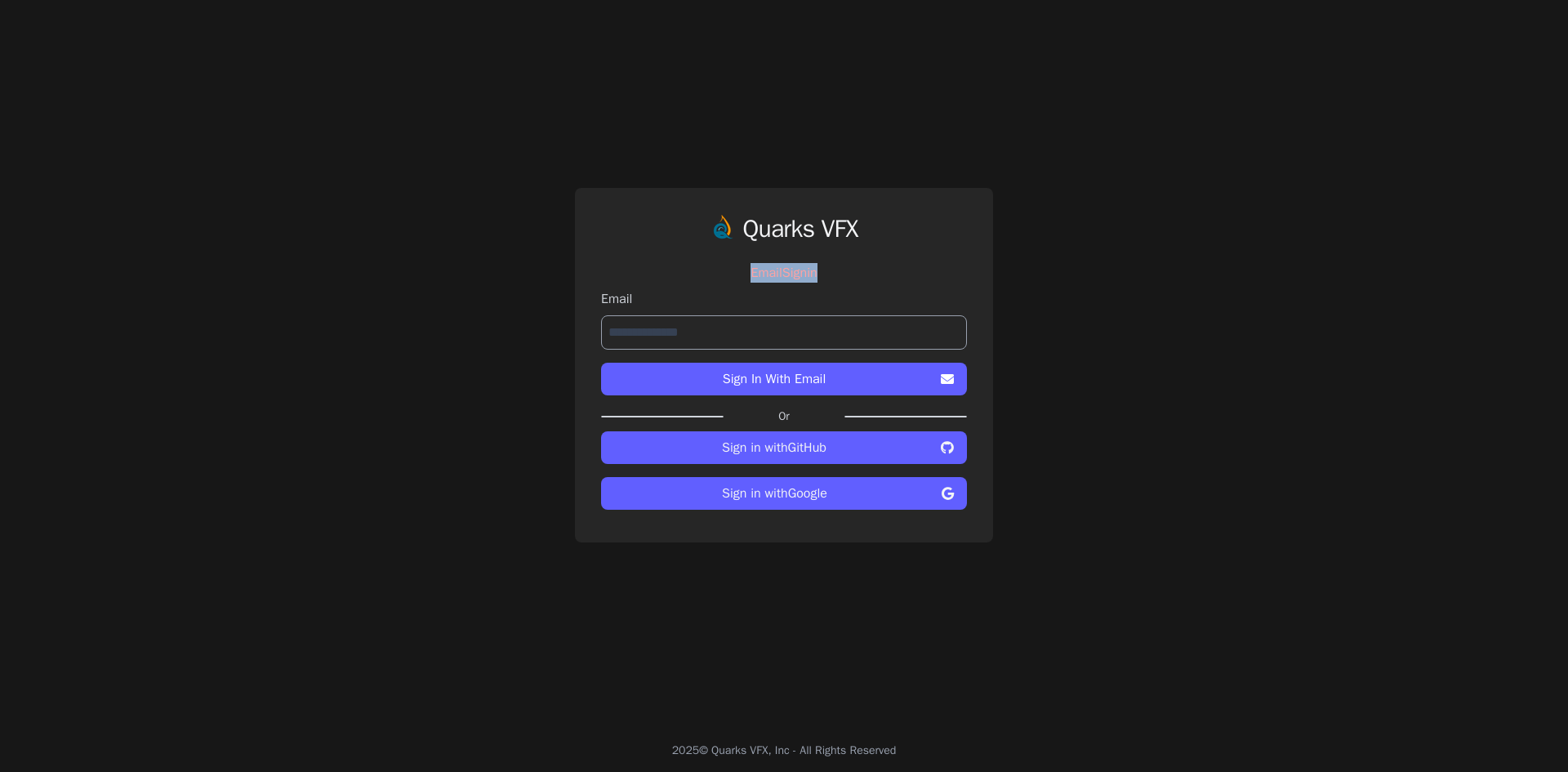 click on "EmailSignin" at bounding box center (784, 273) 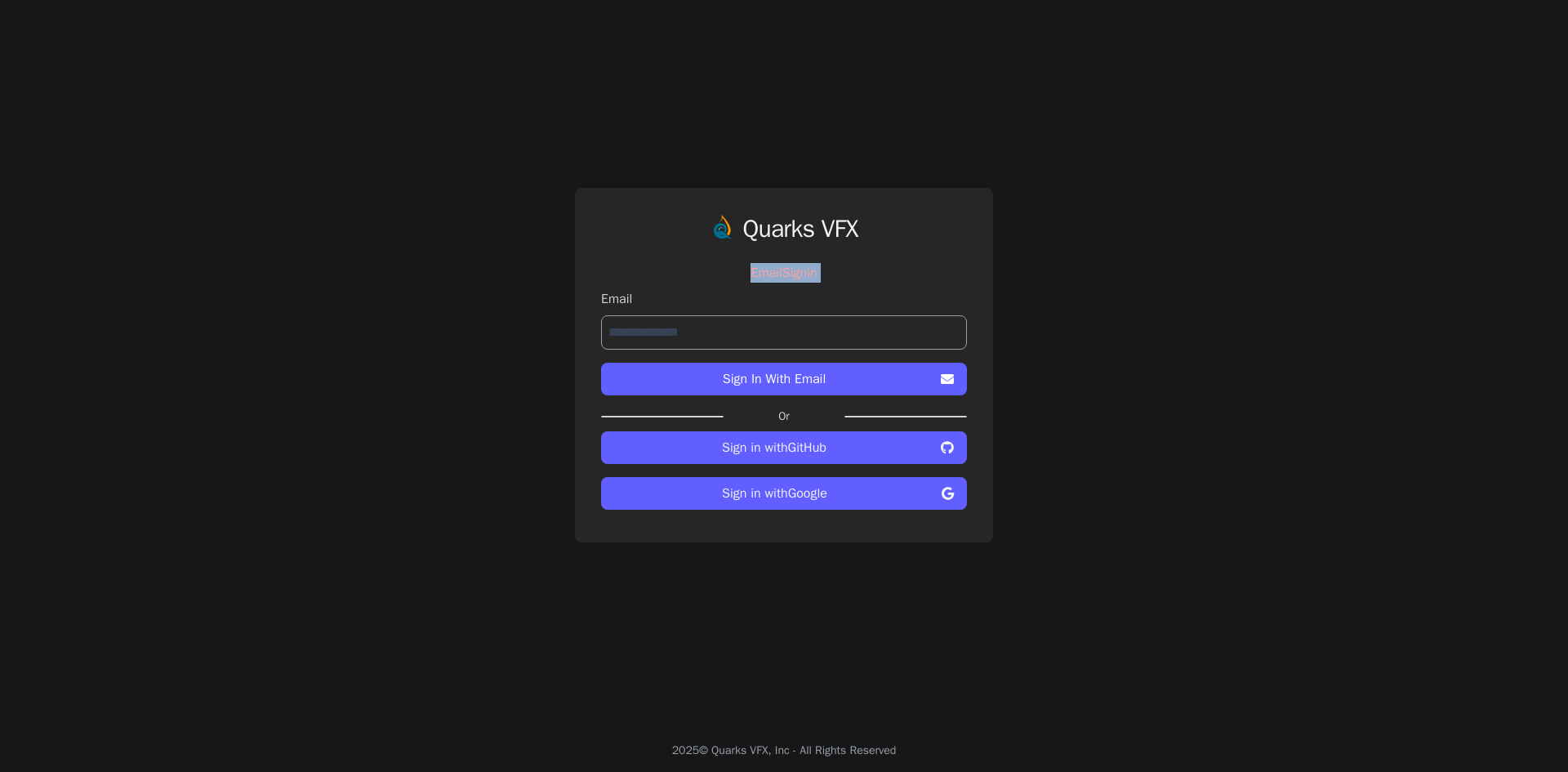 click on "EmailSignin" at bounding box center (784, 273) 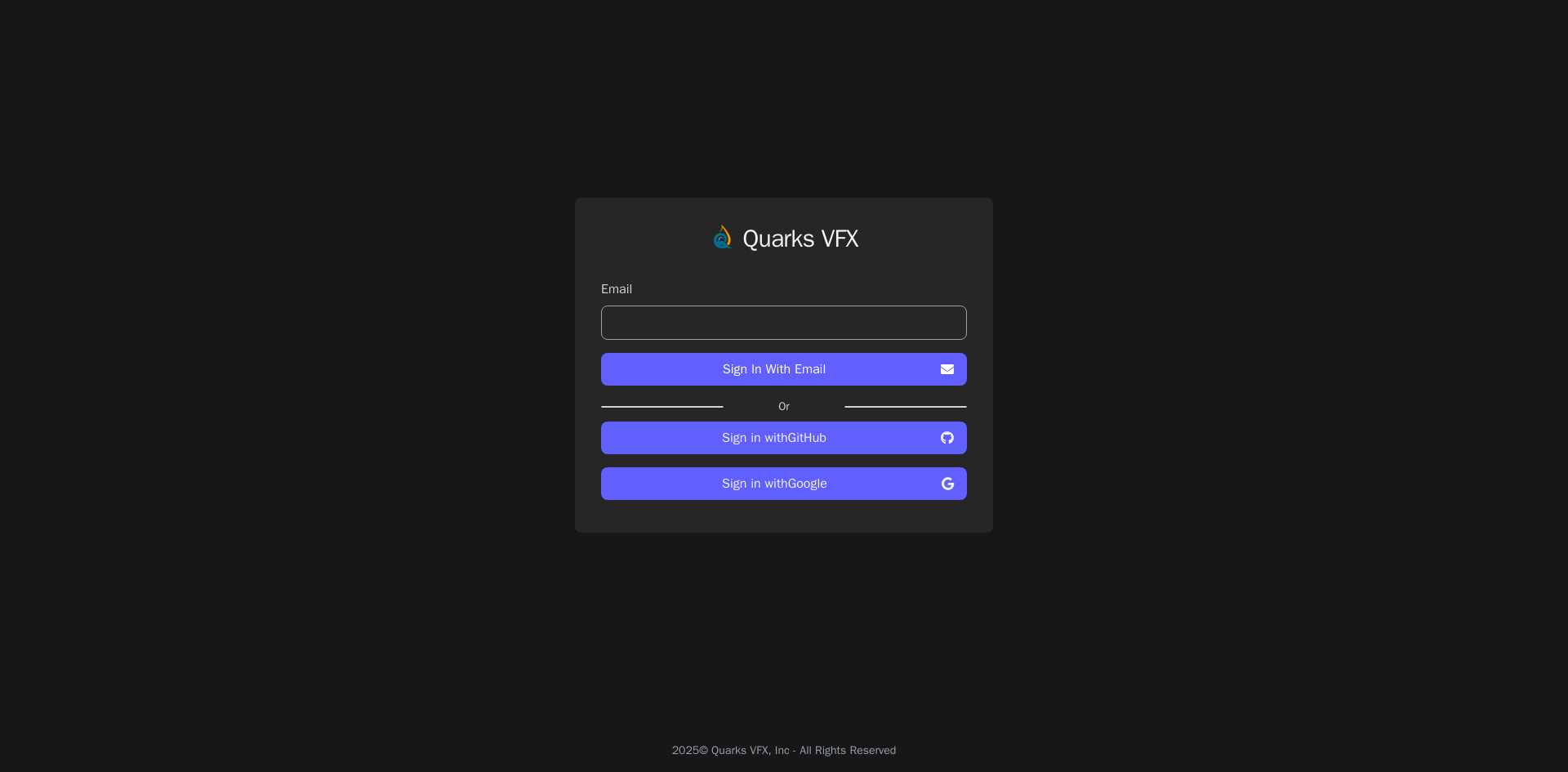 scroll, scrollTop: 0, scrollLeft: 0, axis: both 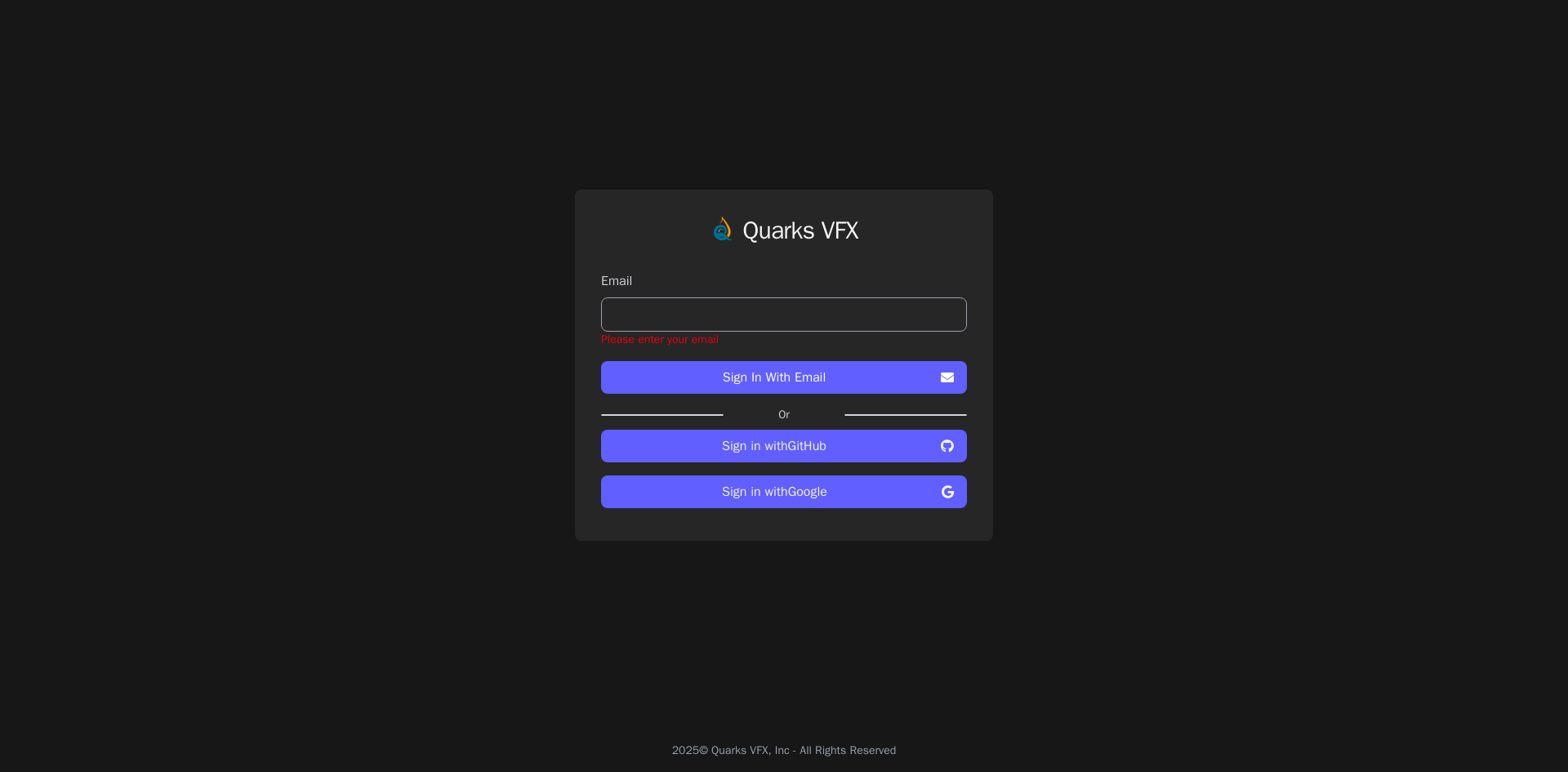 click on "Quarks VFX Email Please enter your email Sign In With Email Or Sign in with GitHub Sign in with Google" at bounding box center [784, 364] 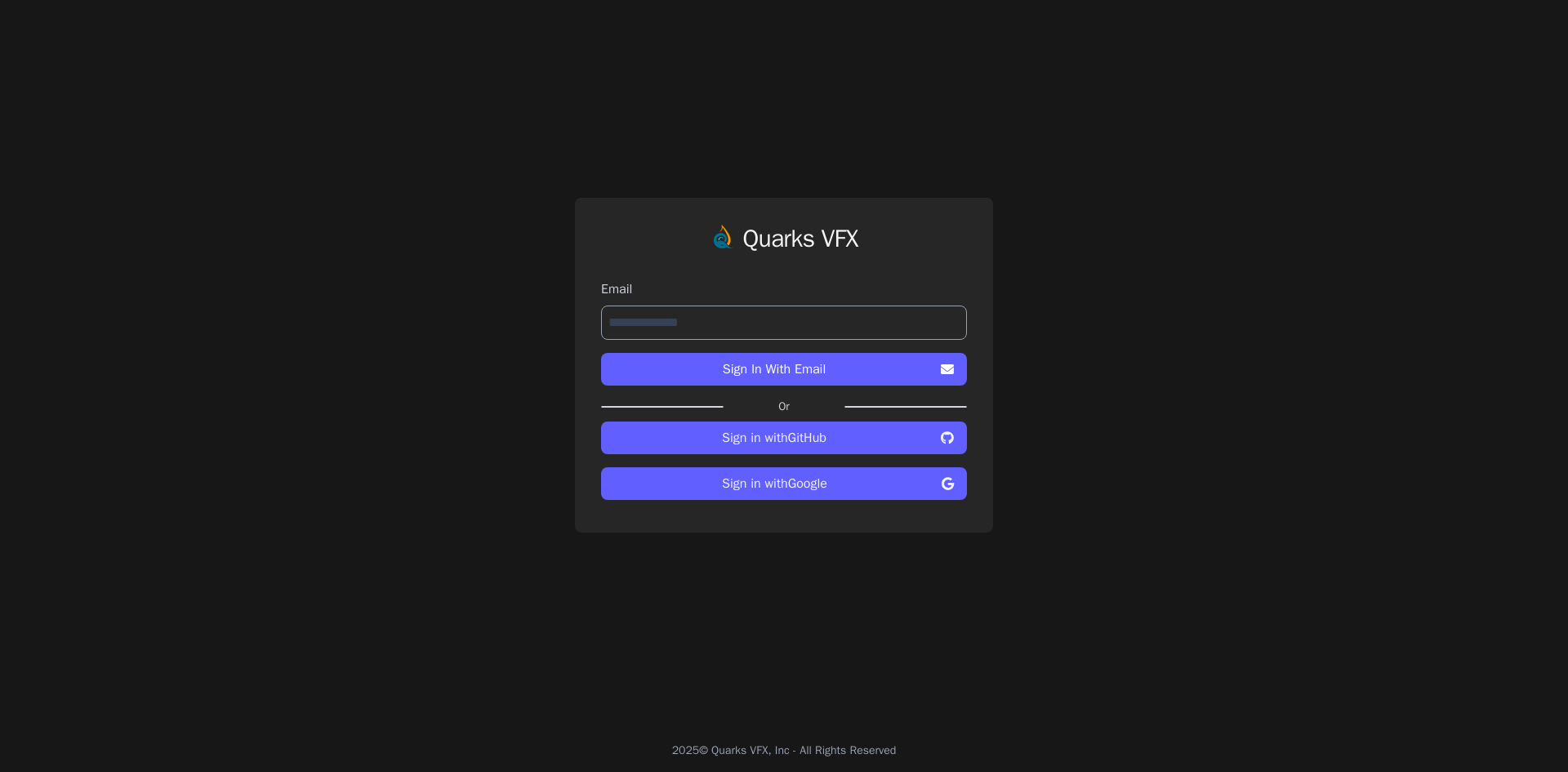 click on "Sign In With Email" at bounding box center [774, 369] 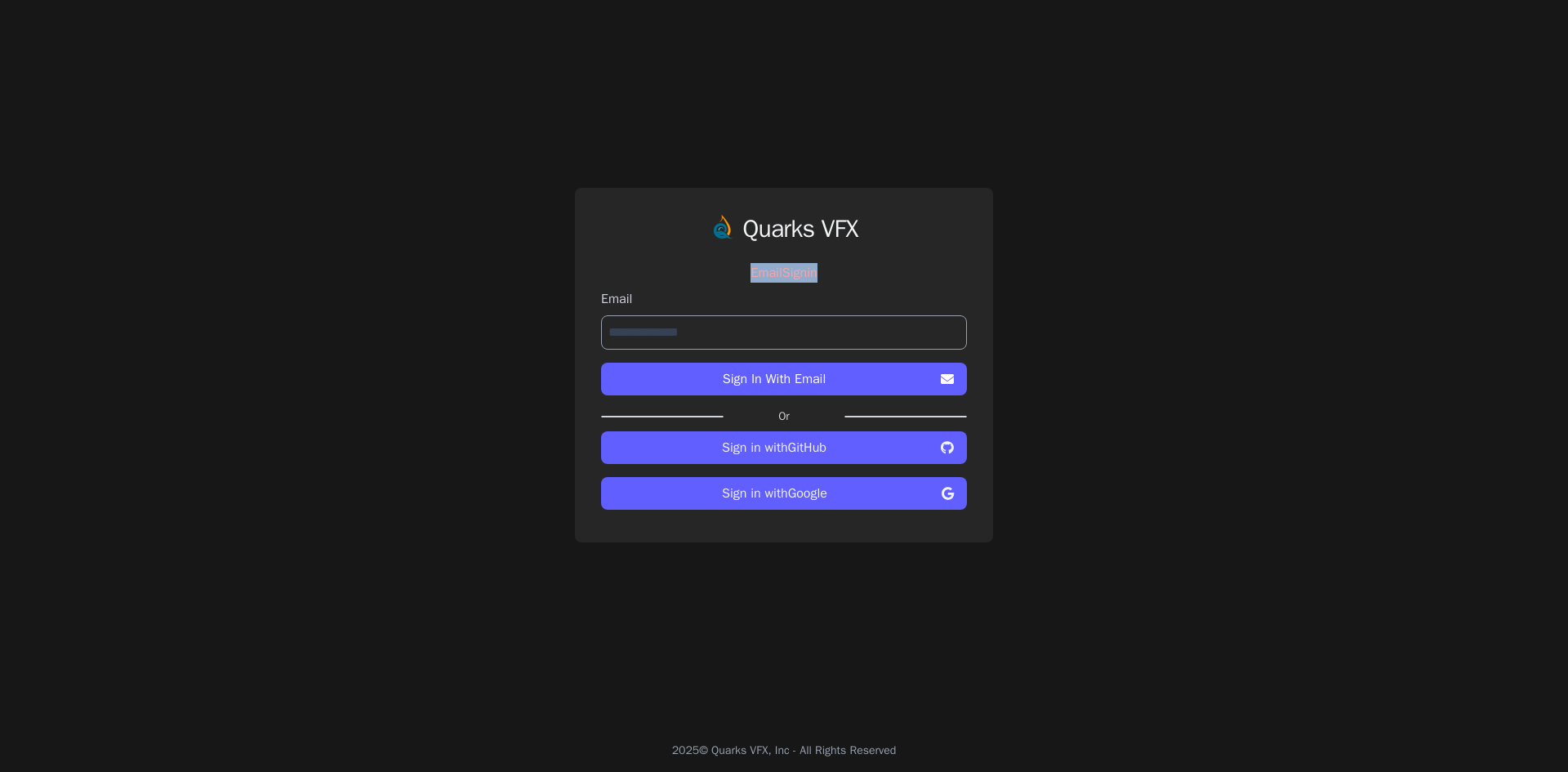 drag, startPoint x: 797, startPoint y: 272, endPoint x: 744, endPoint y: 278, distance: 53.33854 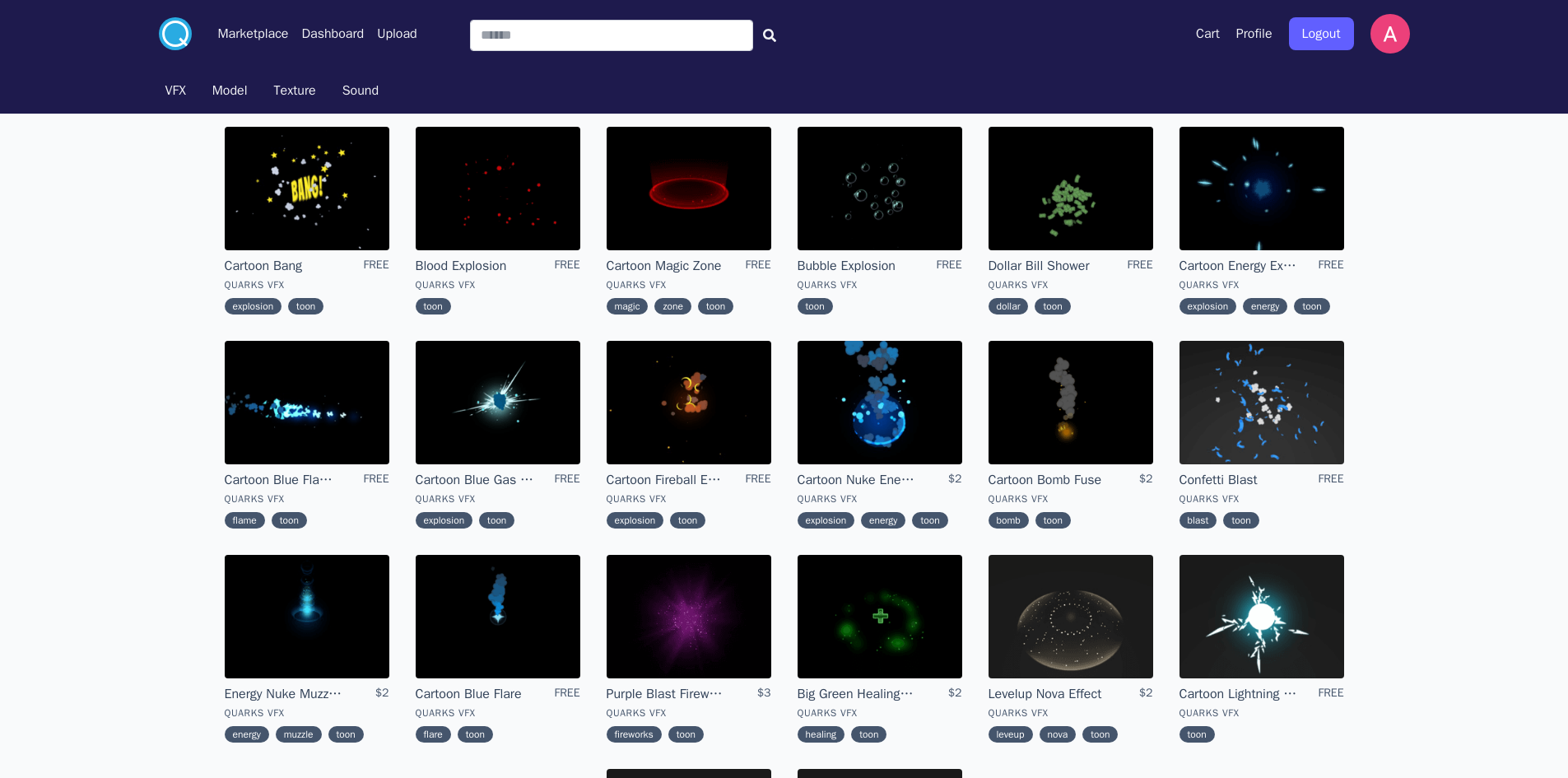 scroll, scrollTop: 0, scrollLeft: 0, axis: both 